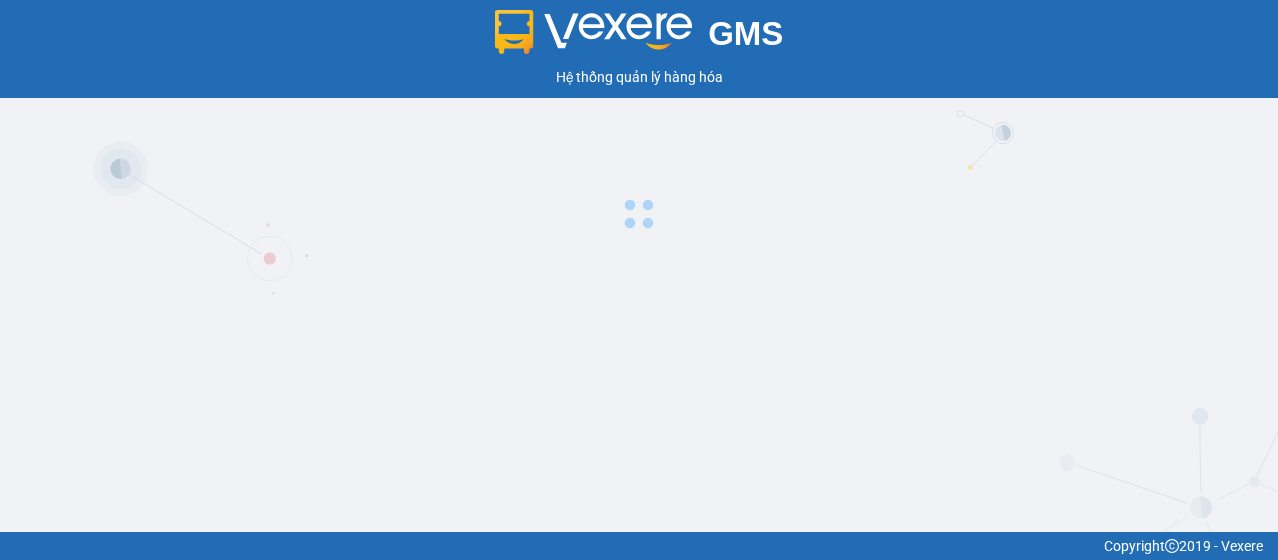 scroll, scrollTop: 0, scrollLeft: 0, axis: both 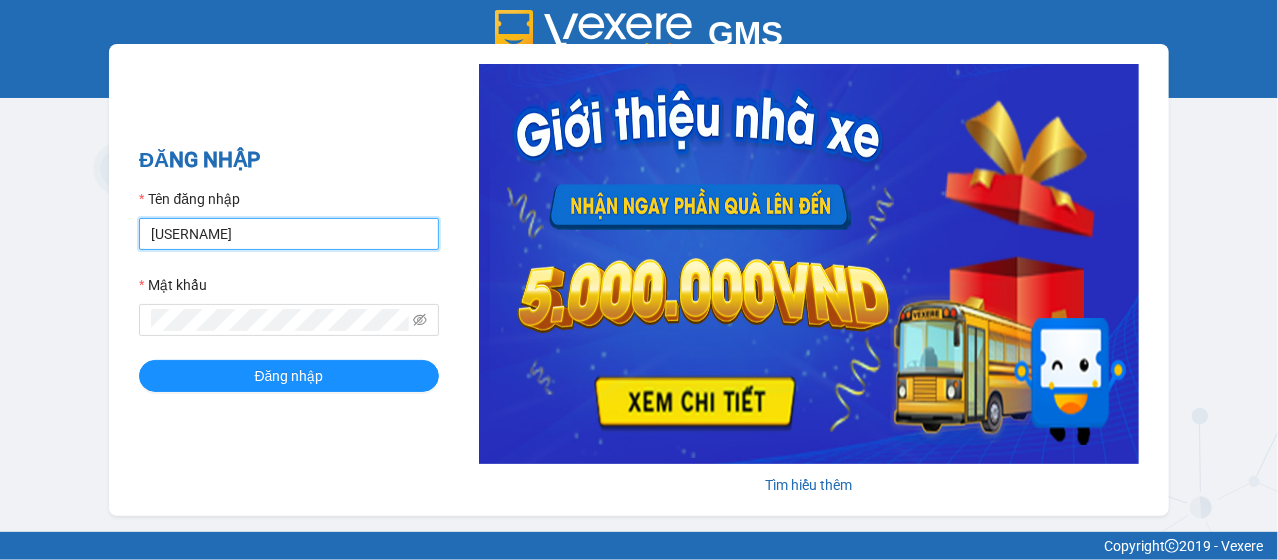 click on "[USERNAME]" at bounding box center [289, 234] 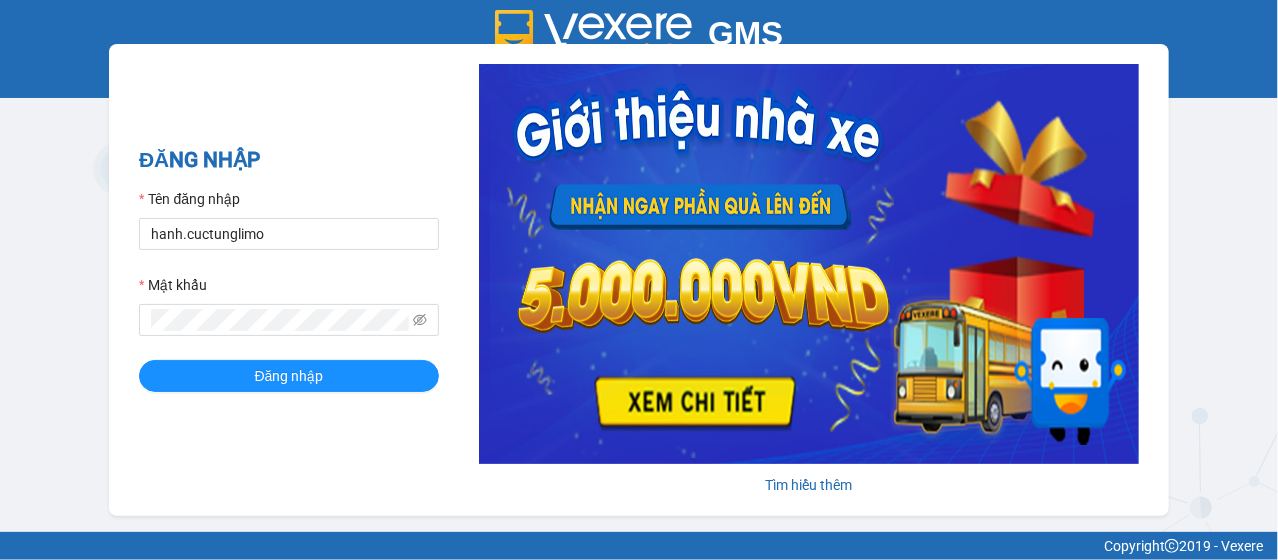 click on "Tên đăng nhập [USERNAME] Mật khẩu Đăng nhập" at bounding box center [289, 290] 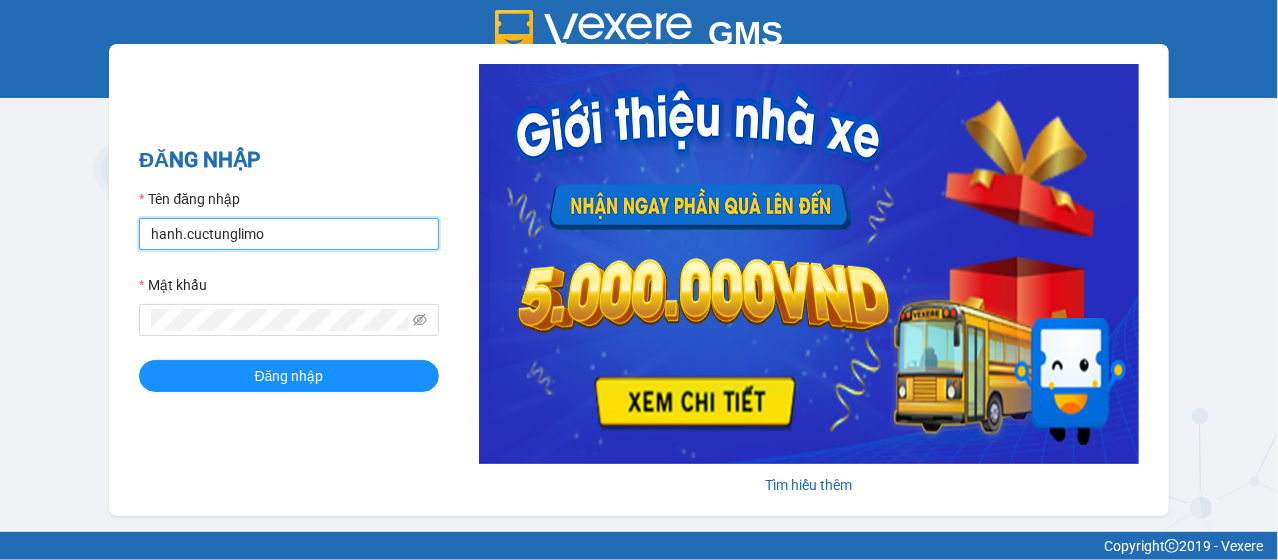 click on "hanh.cuctunglimo" at bounding box center (289, 234) 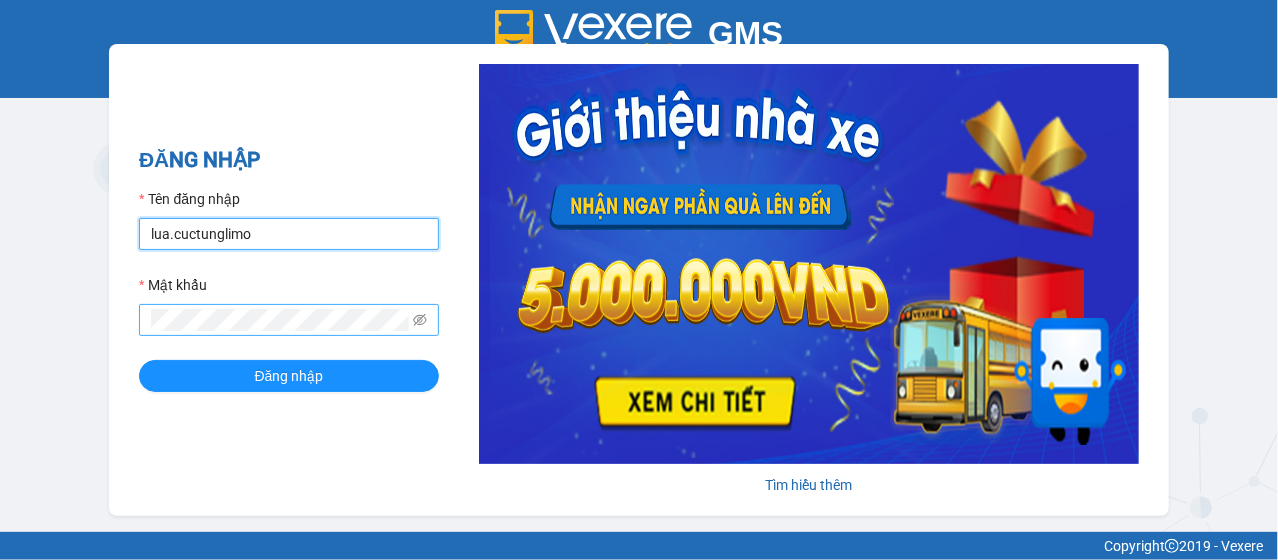 type on "lua.cuctunglimo" 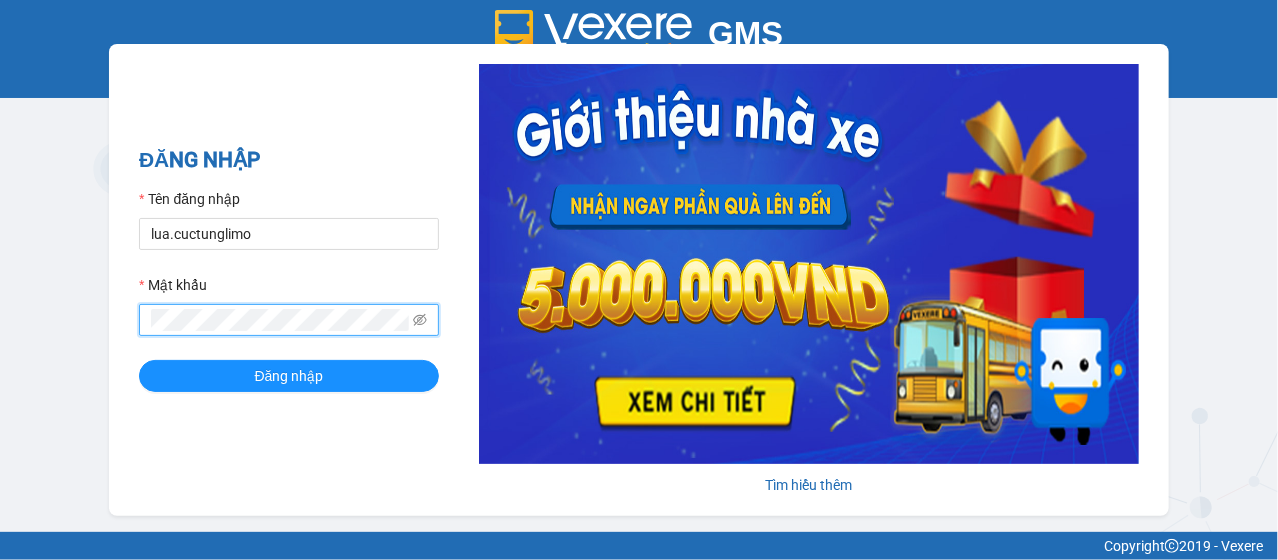 click on "Đăng nhập" at bounding box center (289, 376) 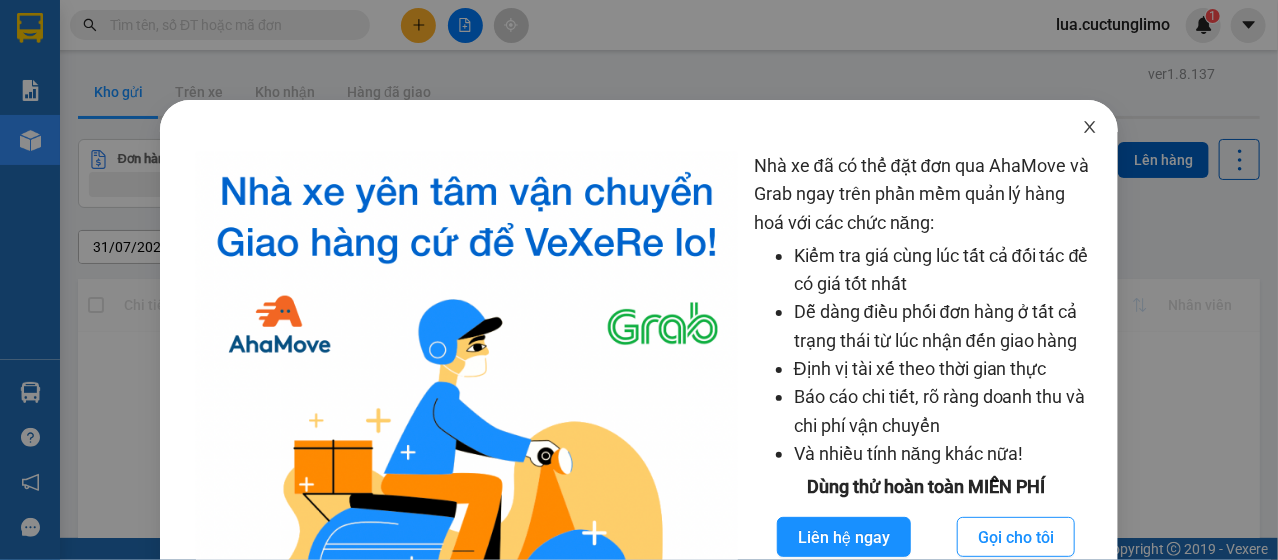 click 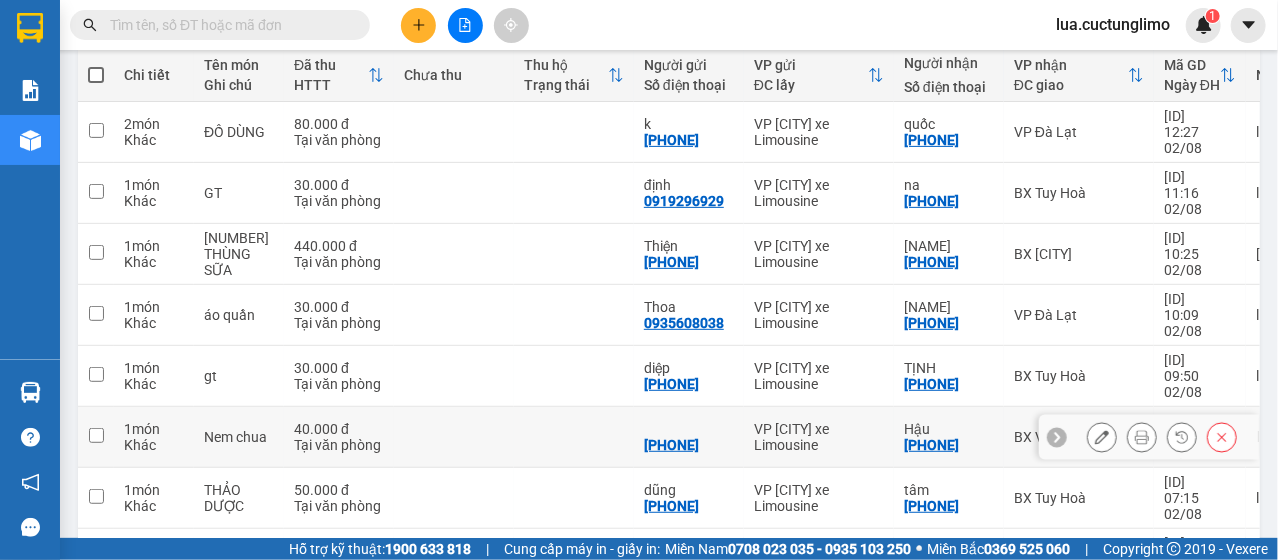 scroll, scrollTop: 333, scrollLeft: 0, axis: vertical 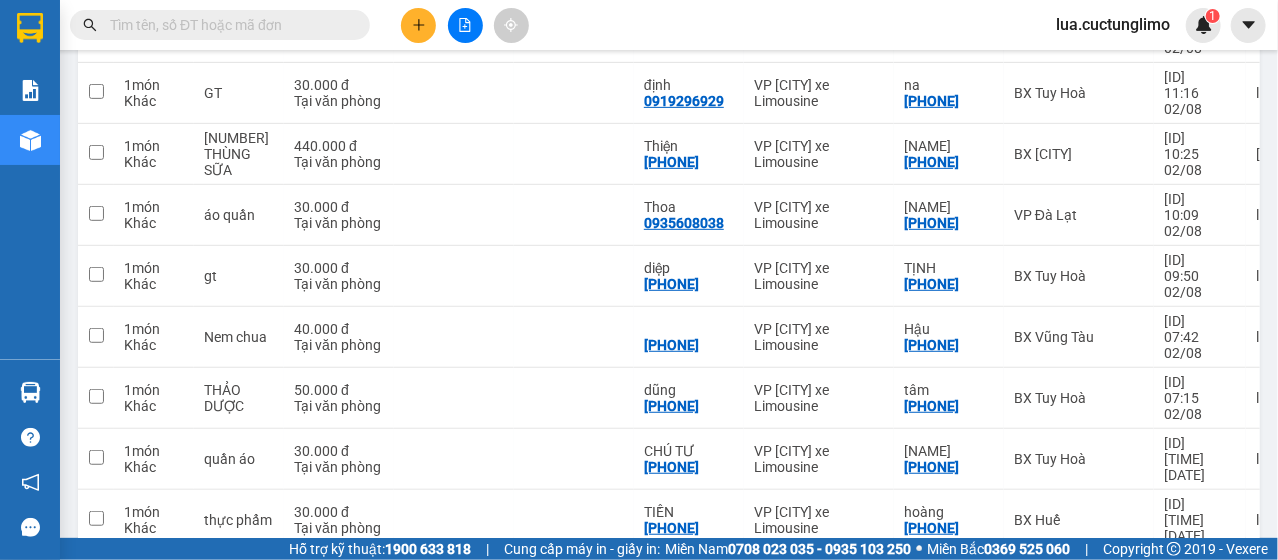 click on "VP [CITY] xe Limousine" at bounding box center (819, 581) 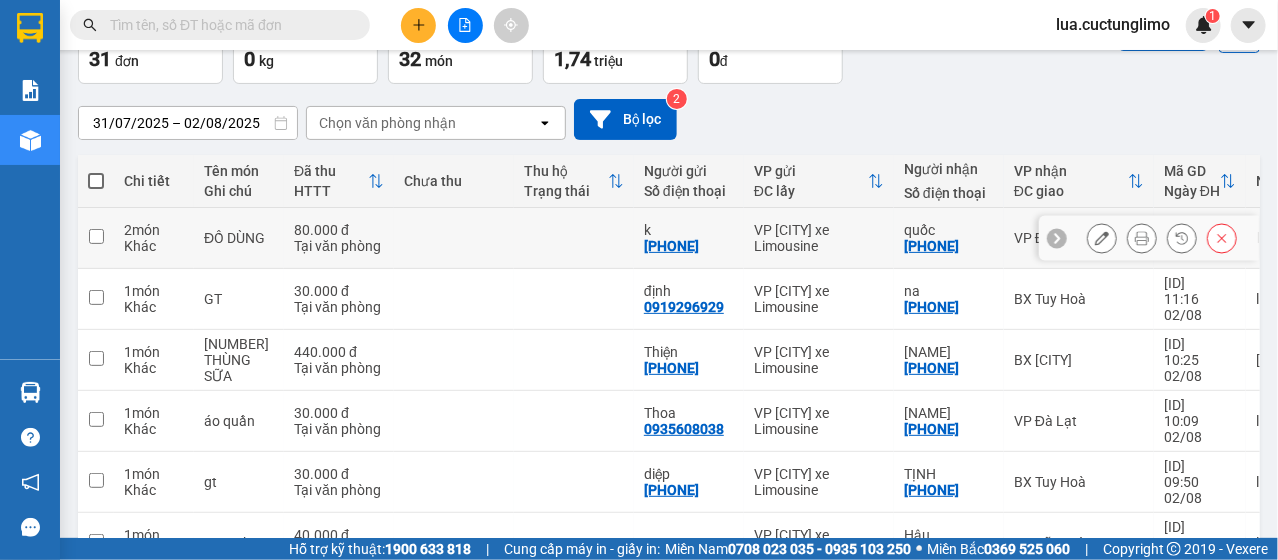 scroll, scrollTop: 0, scrollLeft: 0, axis: both 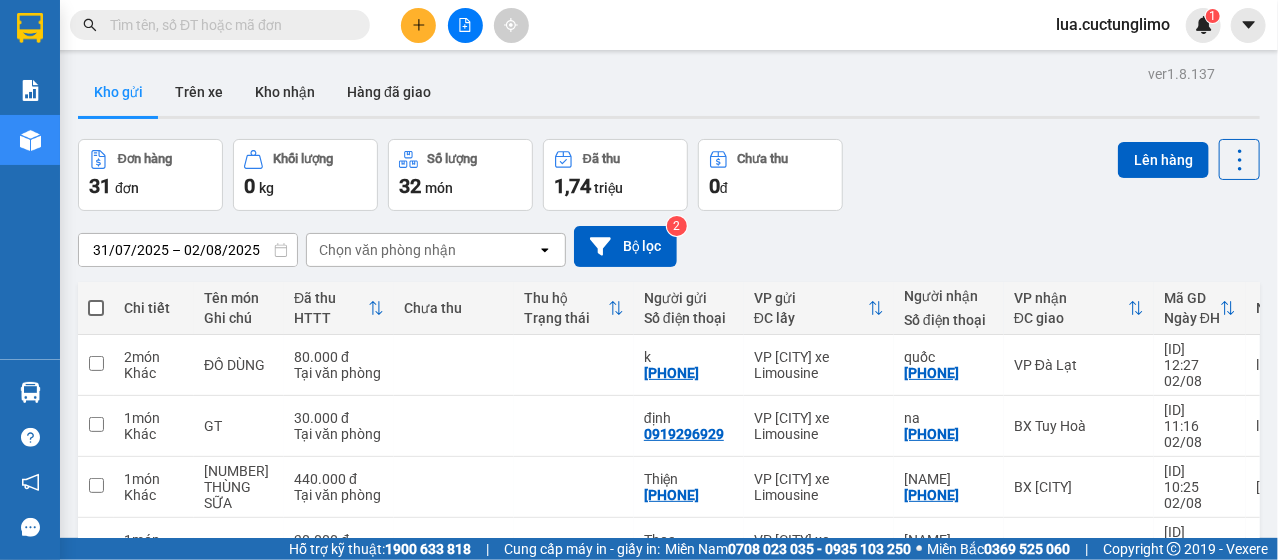 click on "31/07/2025 – 02/08/2025 Press the down arrow key to interact with the calendar and select a date. Press the escape button to close the calendar. Selected date range is from 31/07/2025 to 02/08/2025. Chọn văn phòng nhận open Bộ lọc 2" at bounding box center [669, 246] 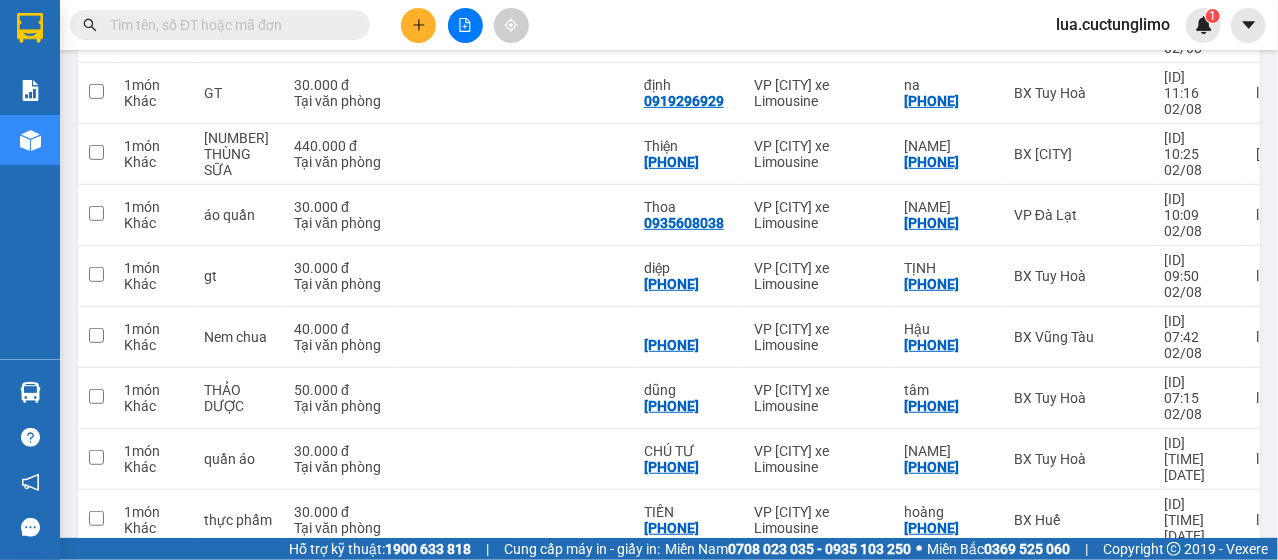 scroll, scrollTop: 124, scrollLeft: 0, axis: vertical 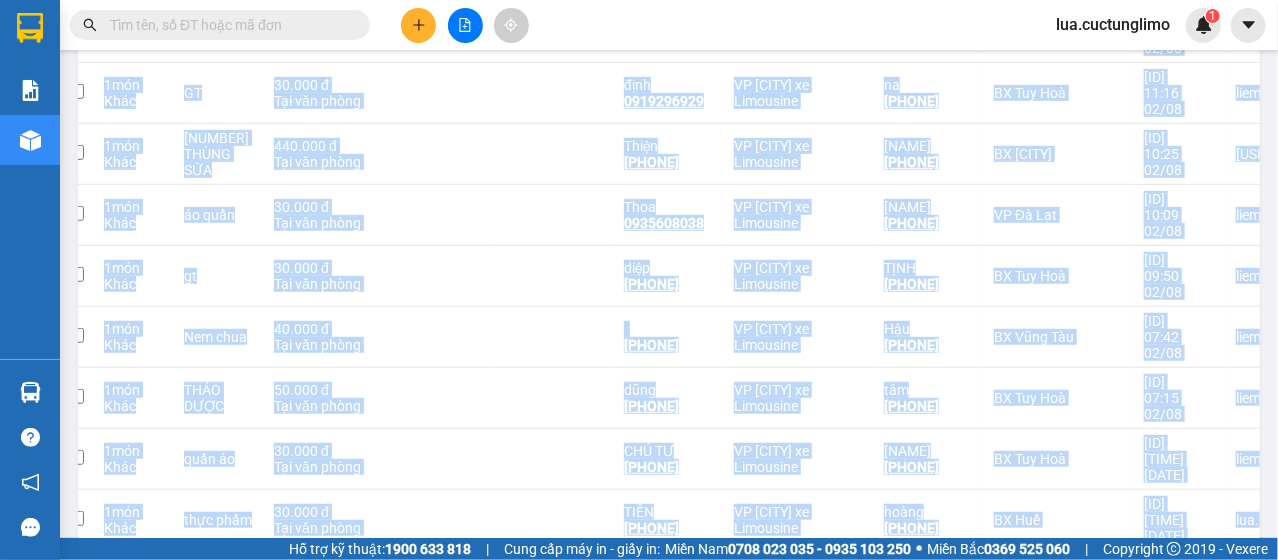 drag, startPoint x: 916, startPoint y: 457, endPoint x: 1011, endPoint y: 453, distance: 95.084175 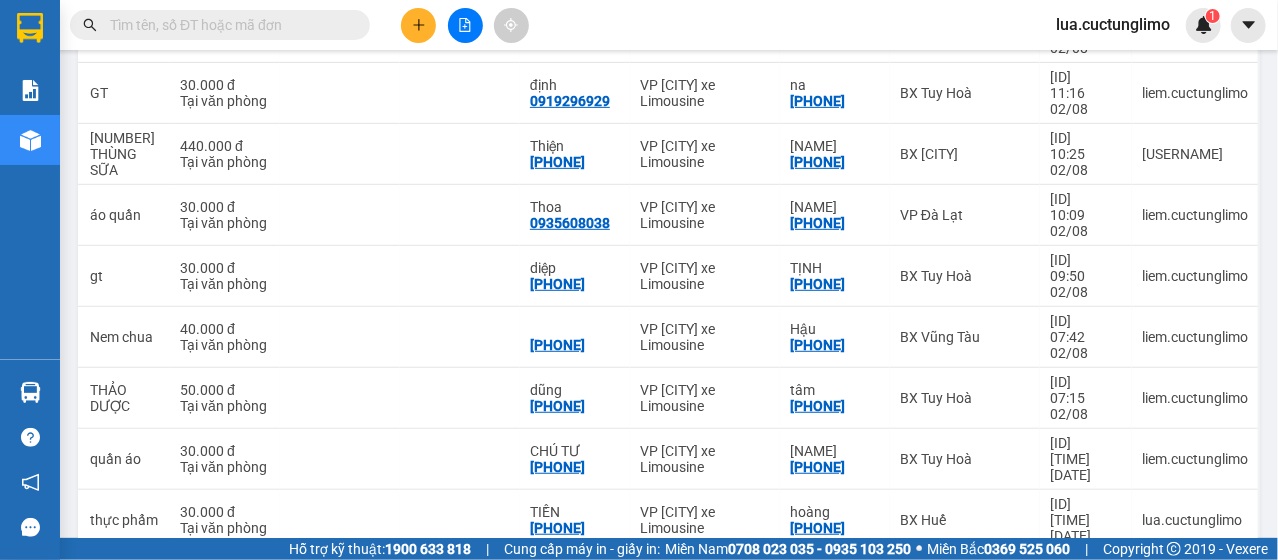 click 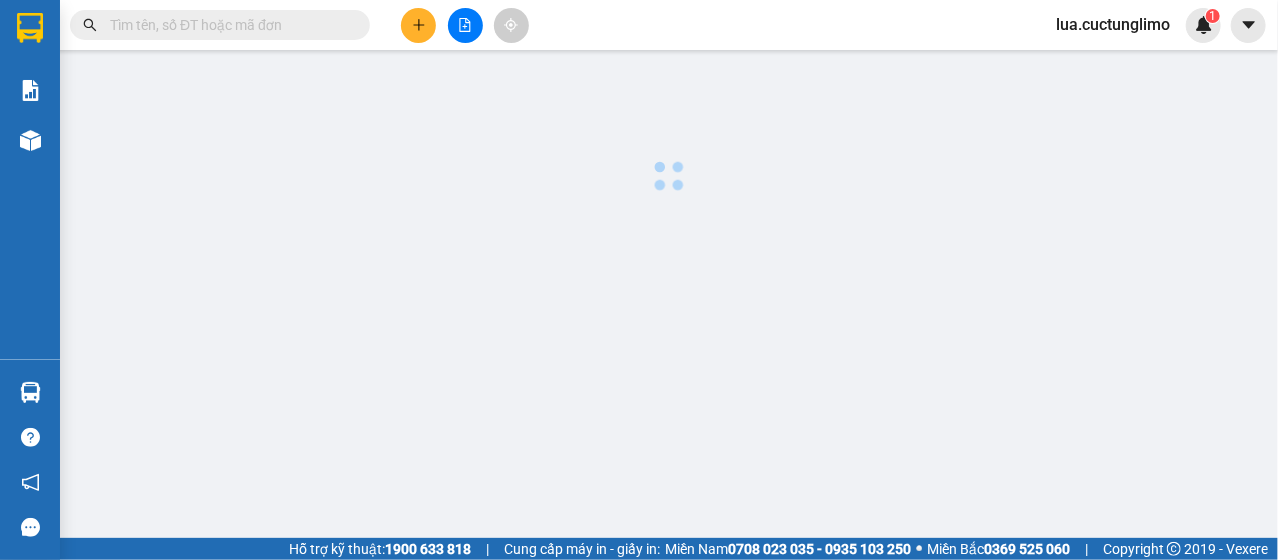 scroll, scrollTop: 0, scrollLeft: 0, axis: both 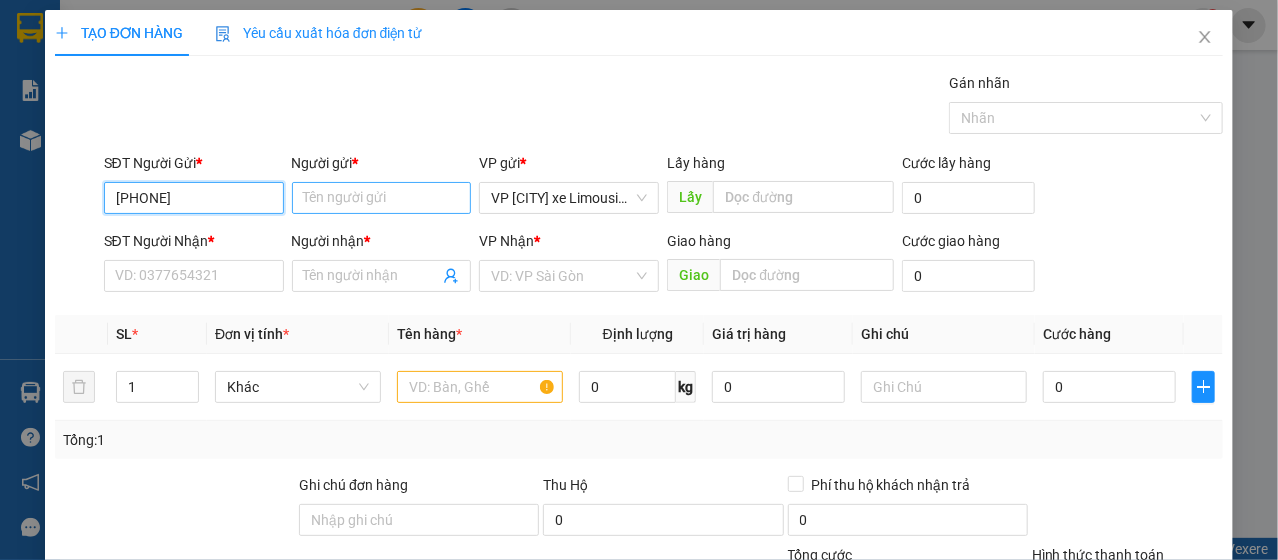 type on "[PHONE]" 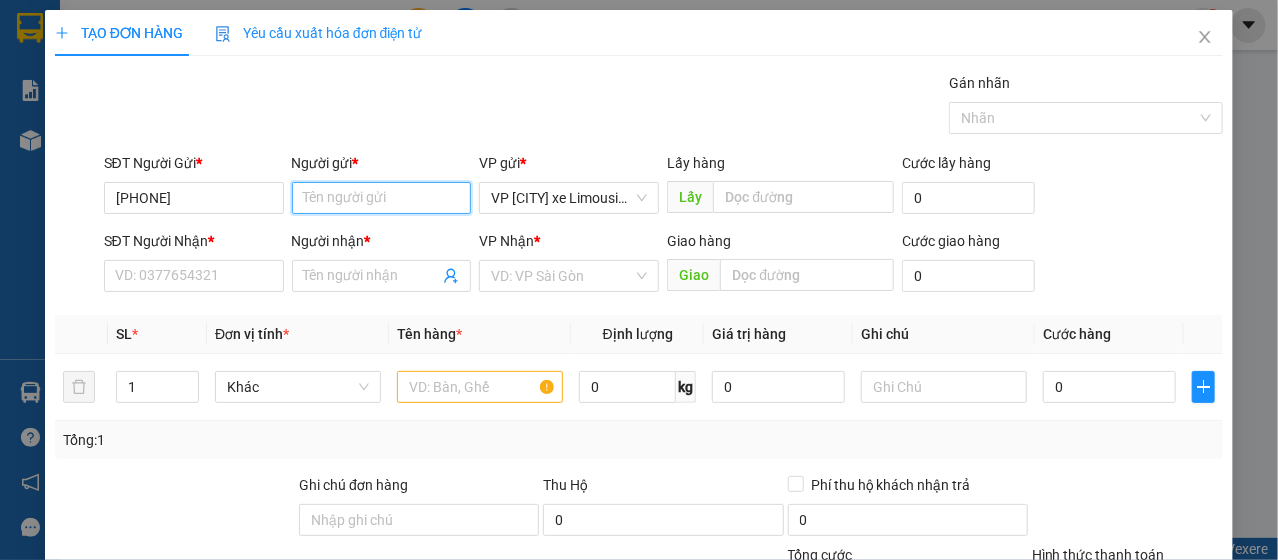 click on "Người gửi  *" at bounding box center [382, 198] 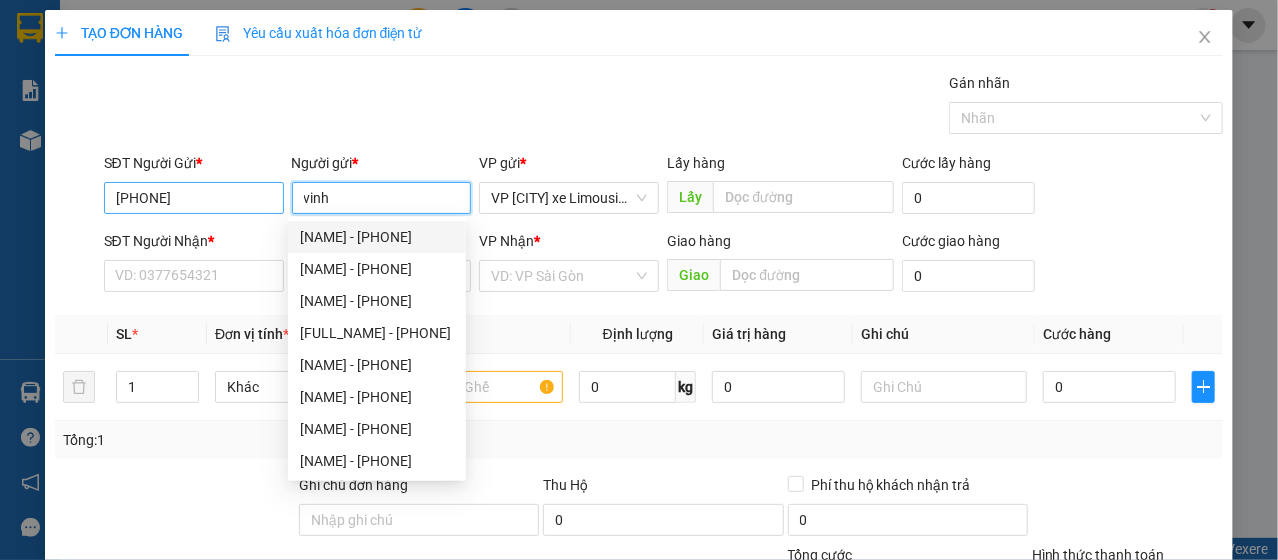 type on "vinh" 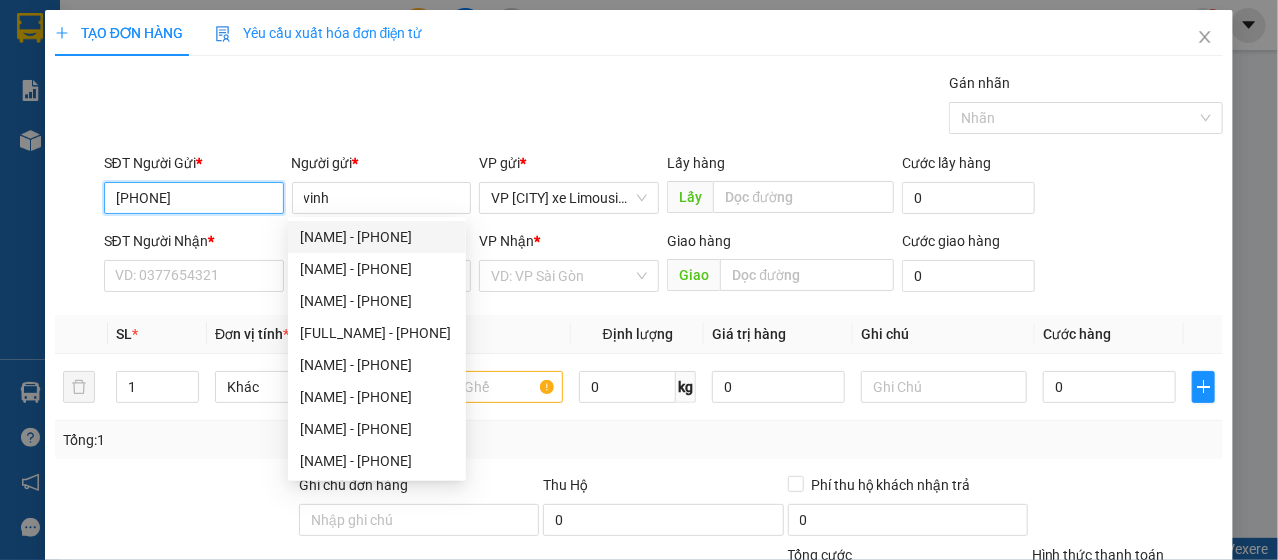 click on "[PHONE]" at bounding box center (194, 198) 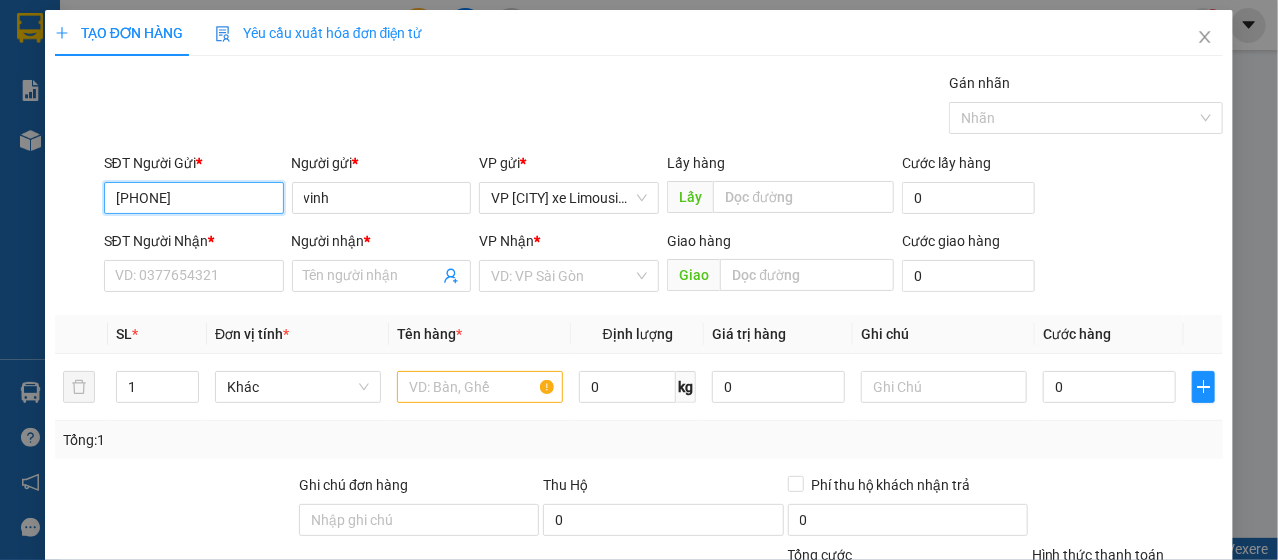 click on "[PHONE]" at bounding box center (194, 198) 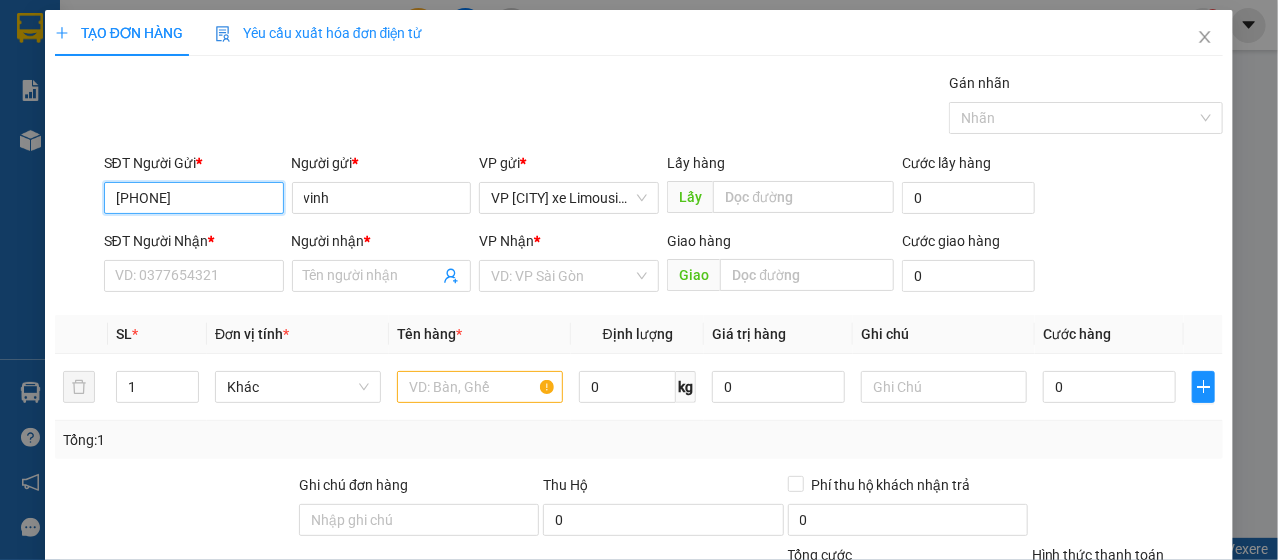 click on "[PHONE]" at bounding box center [194, 198] 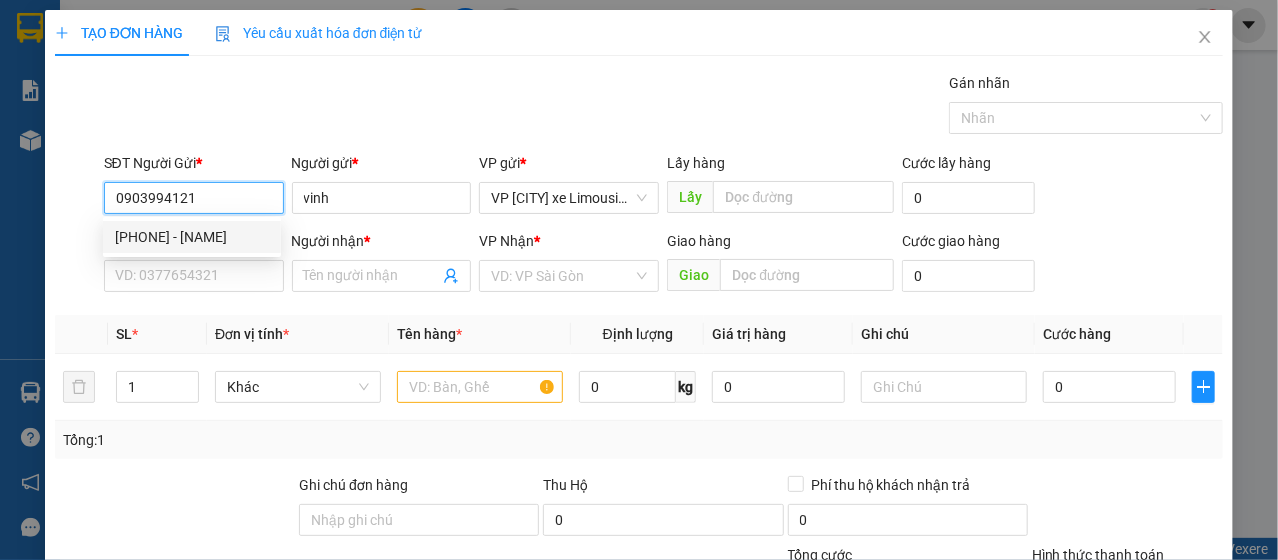 click on "[PHONE] - [NAME]" at bounding box center (192, 237) 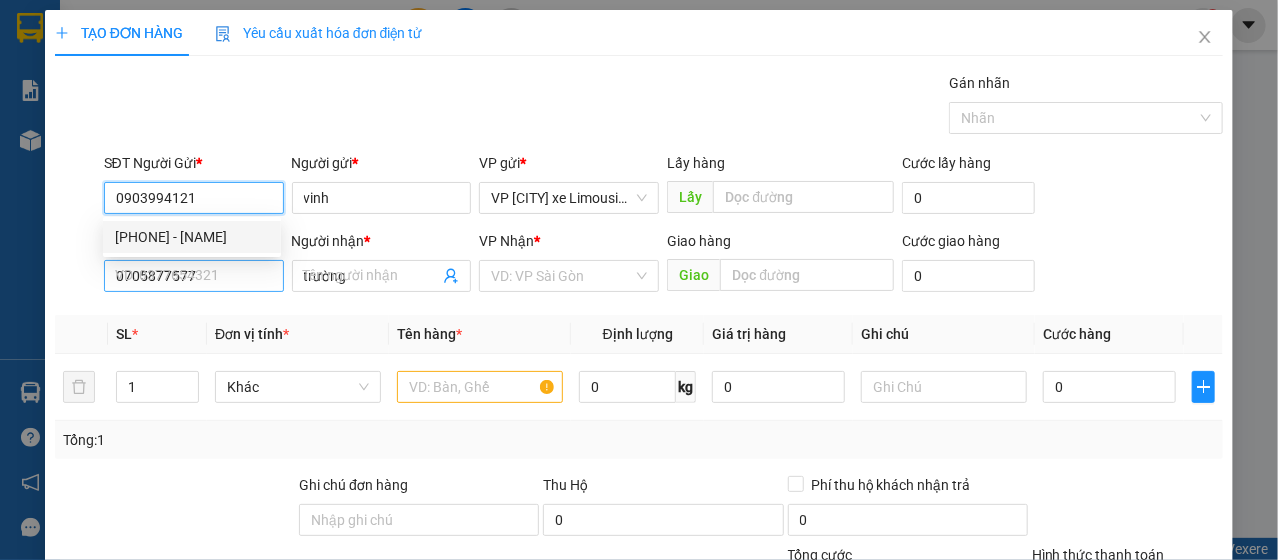 type on "60.000" 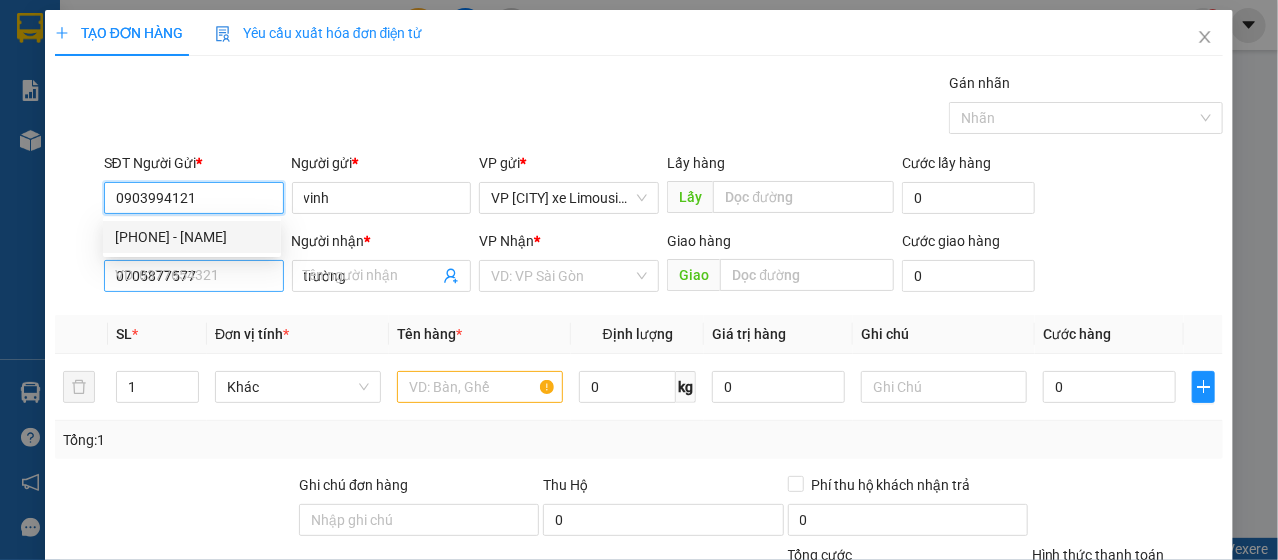 type on "60.000" 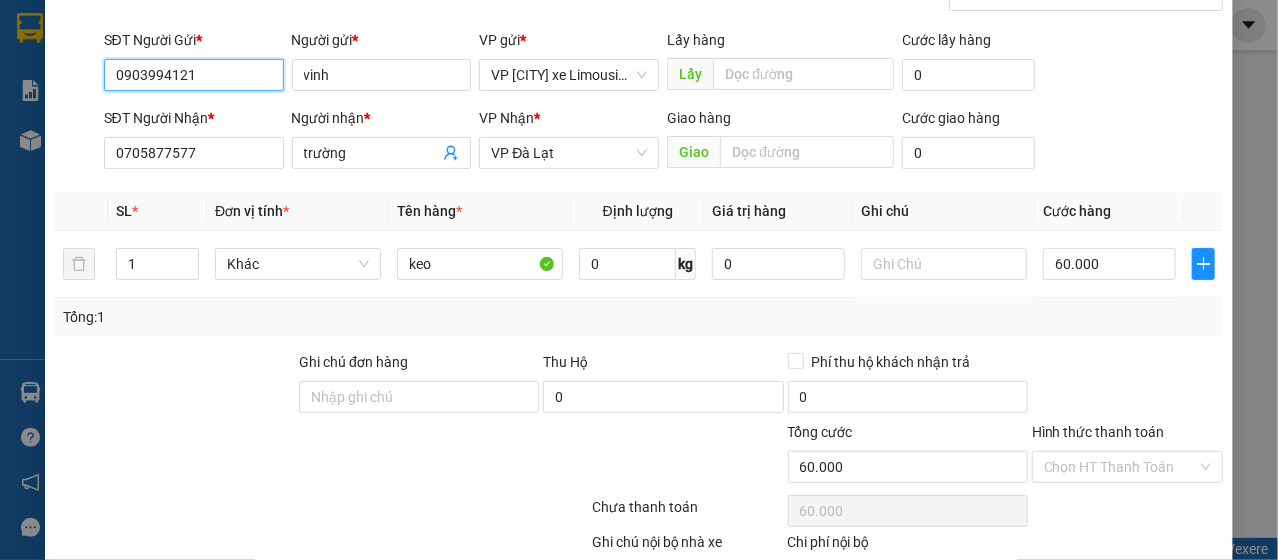 scroll, scrollTop: 240, scrollLeft: 0, axis: vertical 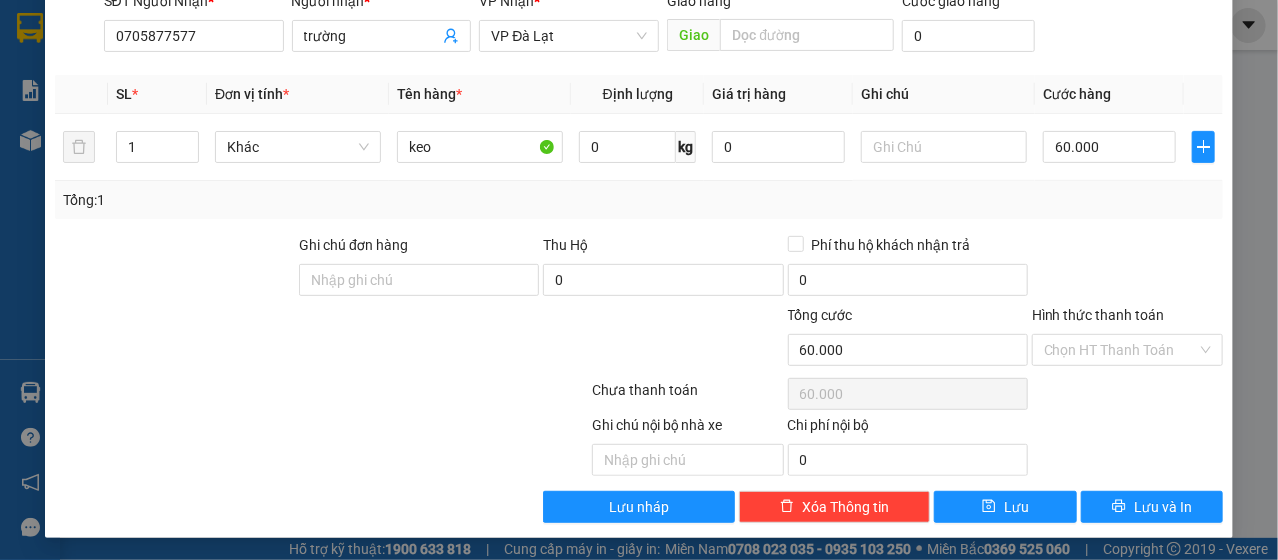 type on "0903994121" 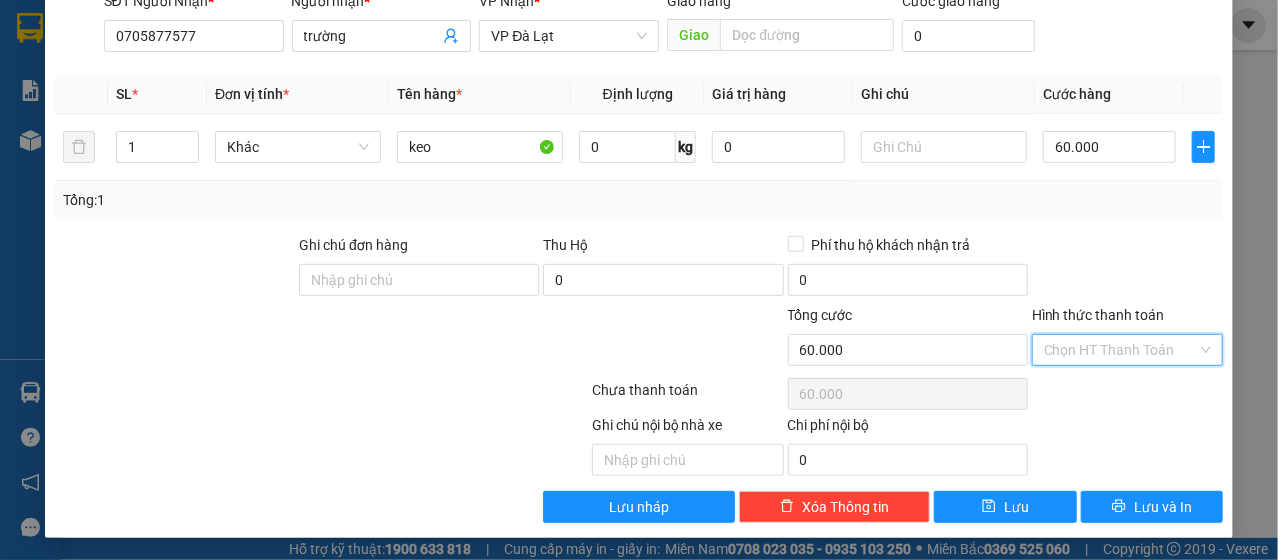 click on "Transit Pickup Surcharge Ids Transit Deliver Surcharge Ids Transit Deliver Surcharge Transit Deliver Surcharge Gán nhãn   Nhãn SĐT Người Gửi  * [PHONE] Người gửi  * [NAME] VP gửi  * VP [CITY] xe Limousine Lấy hàng Lấy Cước lấy hàng 0 SĐT Người Nhận  * [PHONE] Người nhận  * [NAME] VP Nhận  * VP [CITY] Giao hàng Giao Cước giao hàng 0 SL  * Đơn vị tính  * Tên hàng  * Định lượng Giá trị hàng Ghi chú Cước hàng                   1 Khác keo 0 kg 0 60.000 Tổng:  1 Ghi chú đơn hàng Thu Hộ 0 Phí thu hộ khách nhận trả 0 Tổng cước 60.000 Hình thức thanh toán Chọn HT Thanh Toán Số tiền thu trước 0 Chưa thanh toán 60.000 Chọn HT Thanh Toán Ghi chú nội bộ nhà xe Chi phí nội bộ 0 Lưu nháp Xóa Thông tin Lưu Lưu và In Tại văn phòng Miễn phí Tại văn phòng Miễn phí" at bounding box center (639, 177) 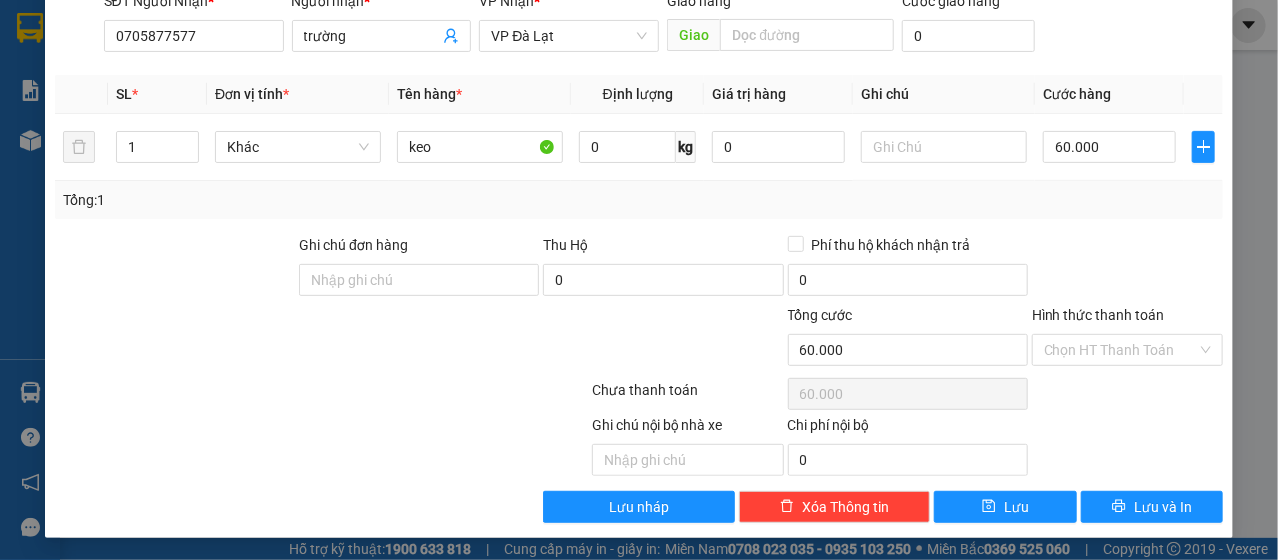 drag, startPoint x: 1120, startPoint y: 336, endPoint x: 1096, endPoint y: 377, distance: 47.507893 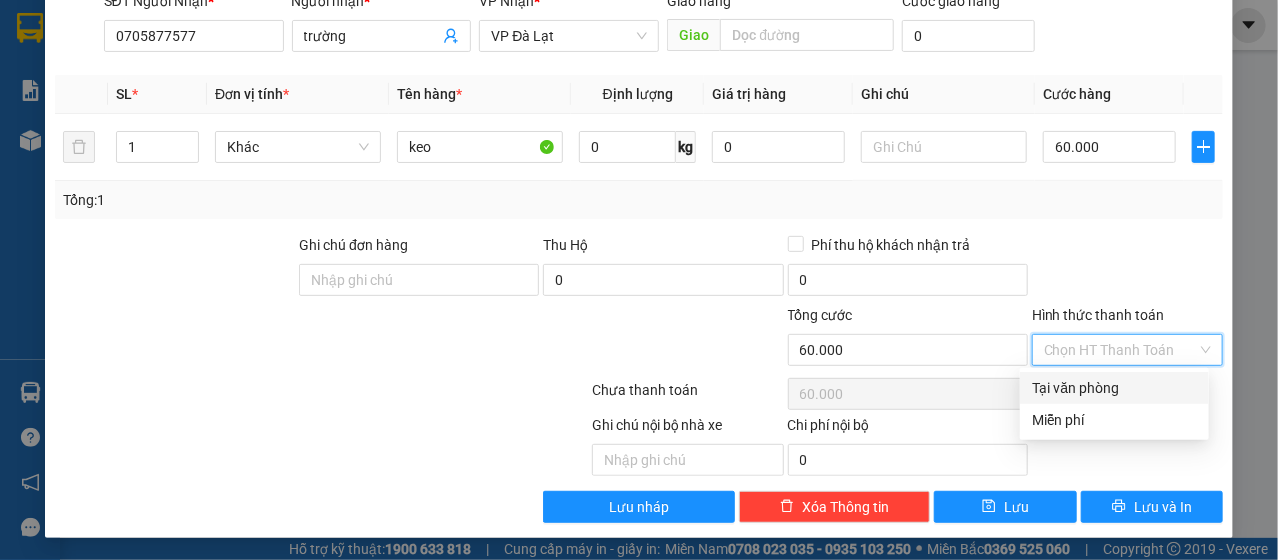 click on "Tại văn phòng" at bounding box center (1114, 388) 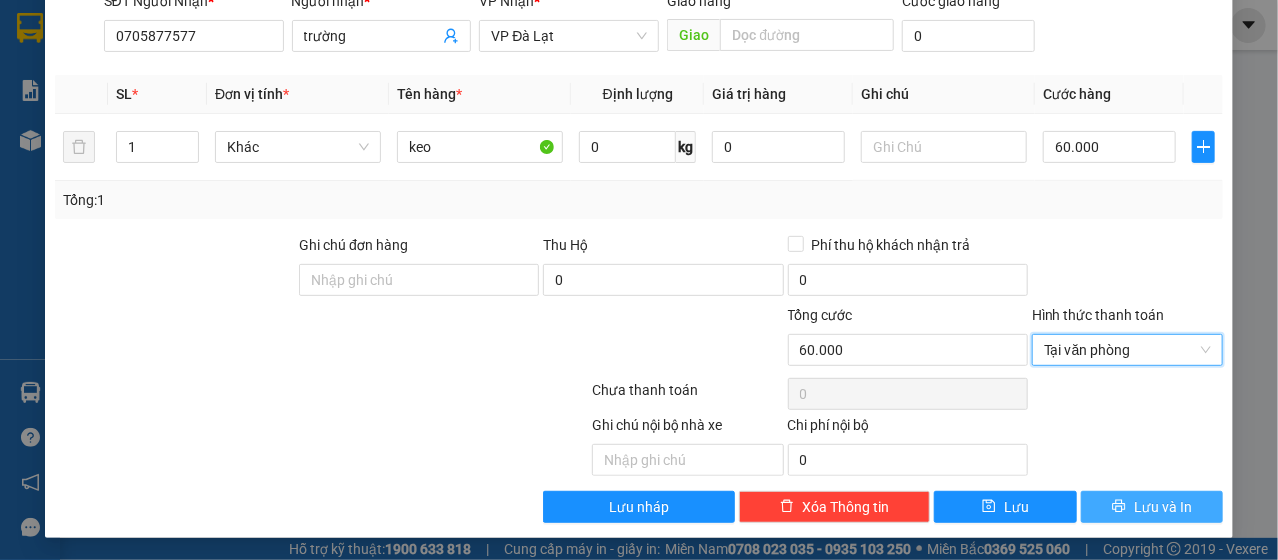 click on "Lưu và In" at bounding box center [1163, 507] 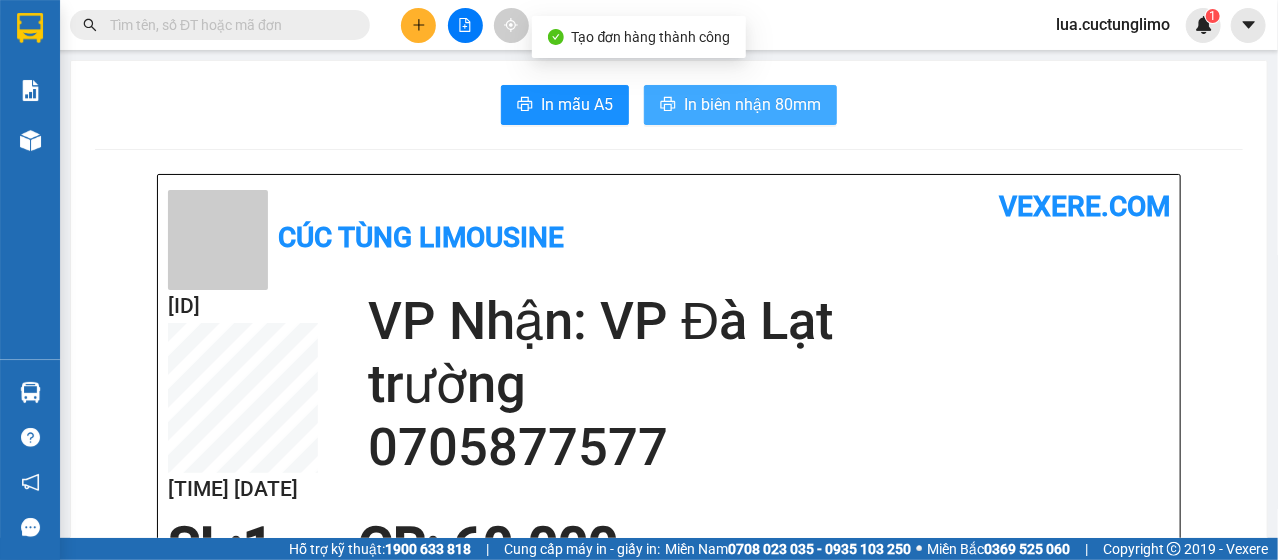 click on "In biên nhận 80mm" at bounding box center (752, 104) 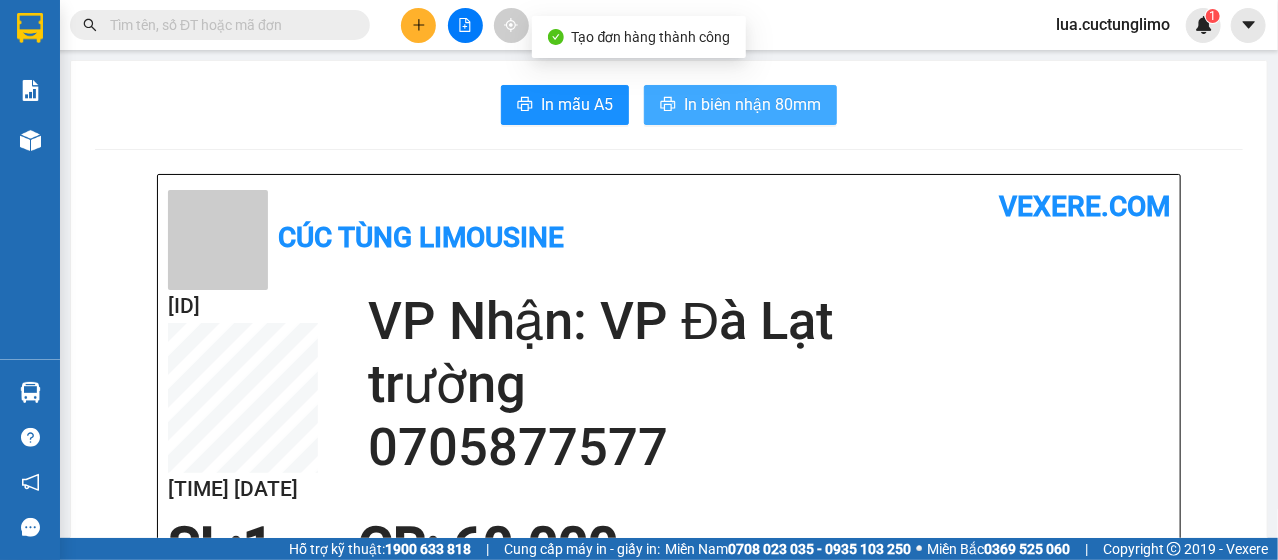 scroll, scrollTop: 0, scrollLeft: 0, axis: both 